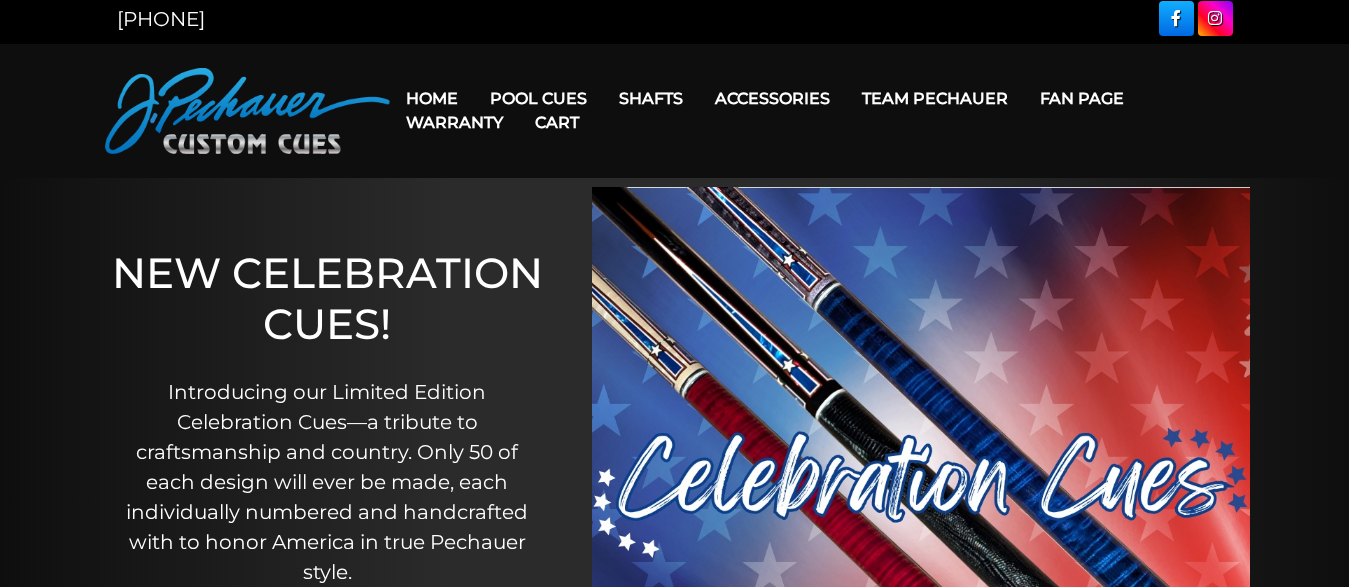 scroll, scrollTop: 0, scrollLeft: 0, axis: both 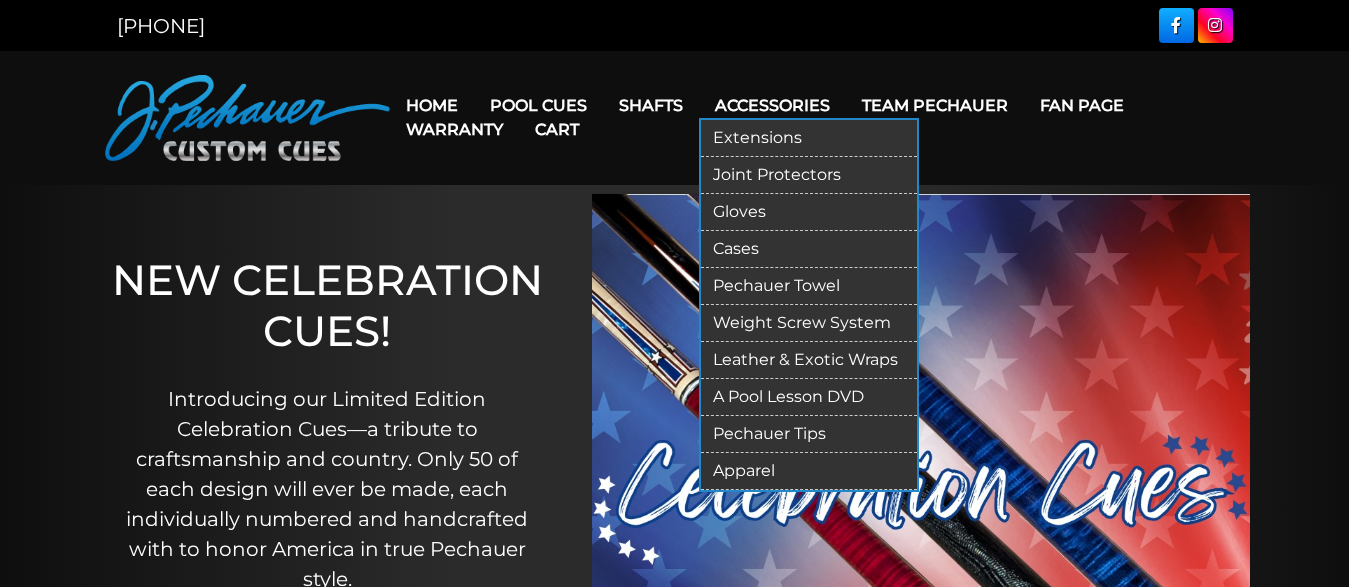 click on "Pechauer Tips" at bounding box center [809, 434] 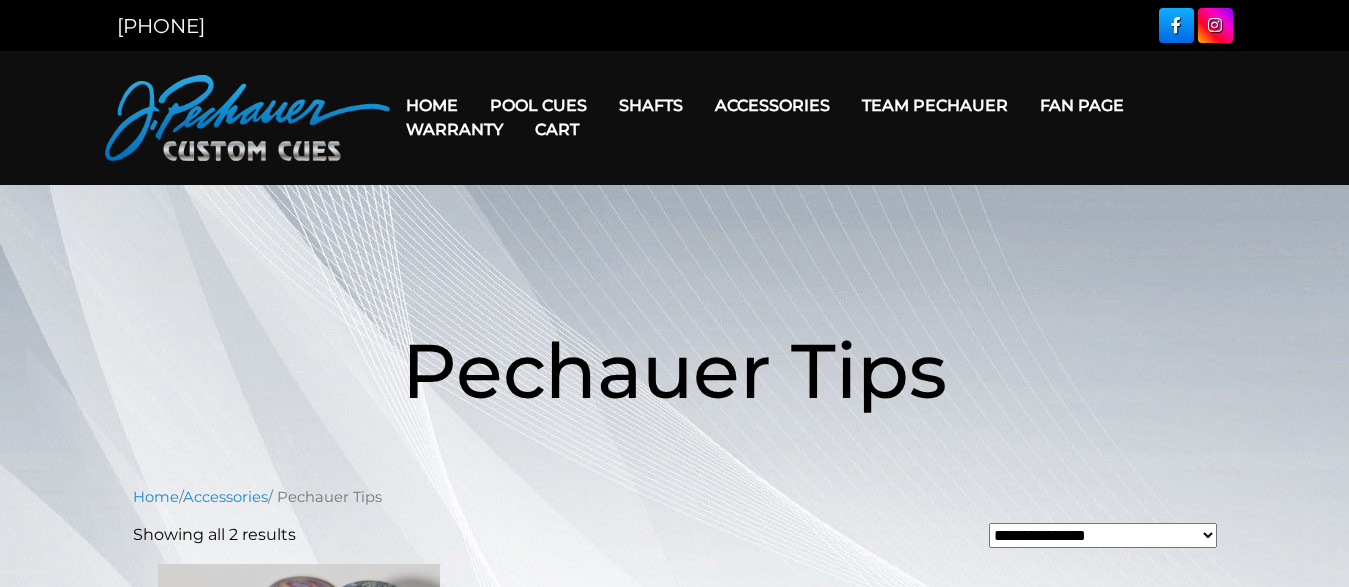scroll, scrollTop: 0, scrollLeft: 0, axis: both 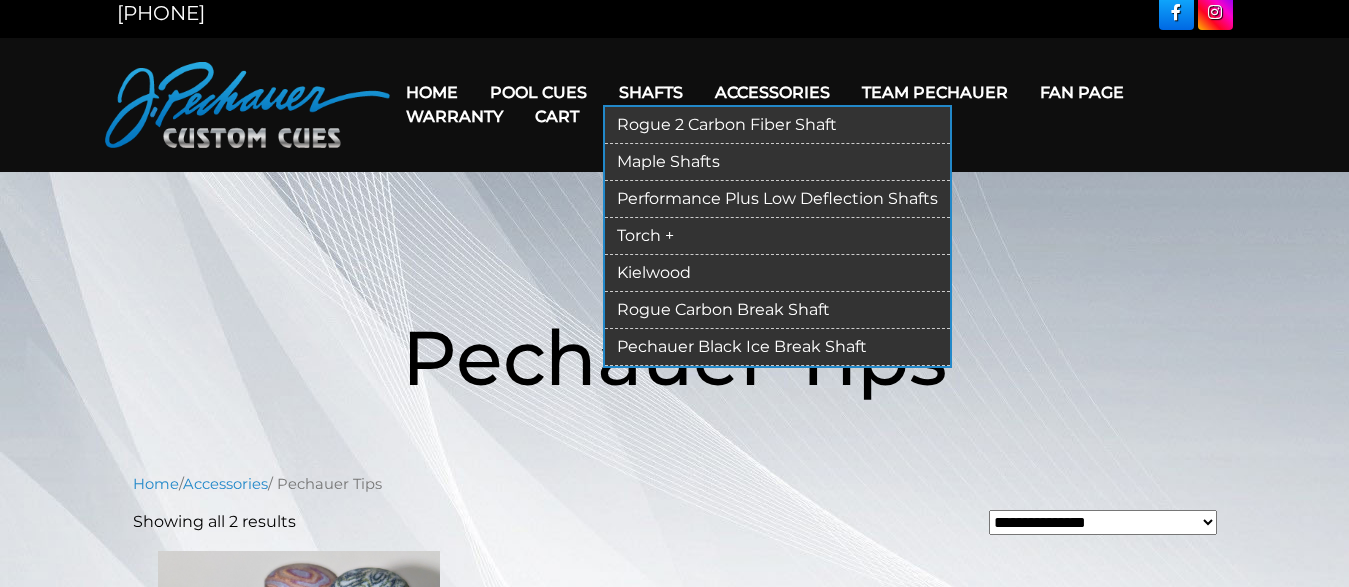 click on "Rogue 2 Carbon Fiber Shaft" at bounding box center (777, 125) 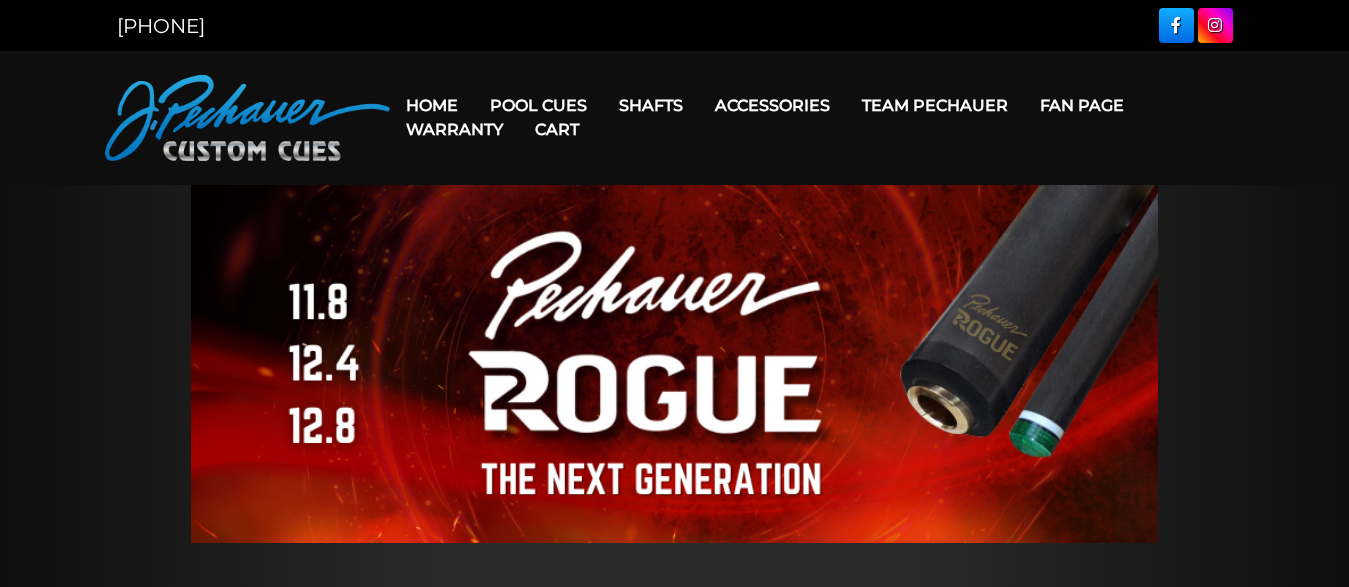 scroll, scrollTop: 0, scrollLeft: 0, axis: both 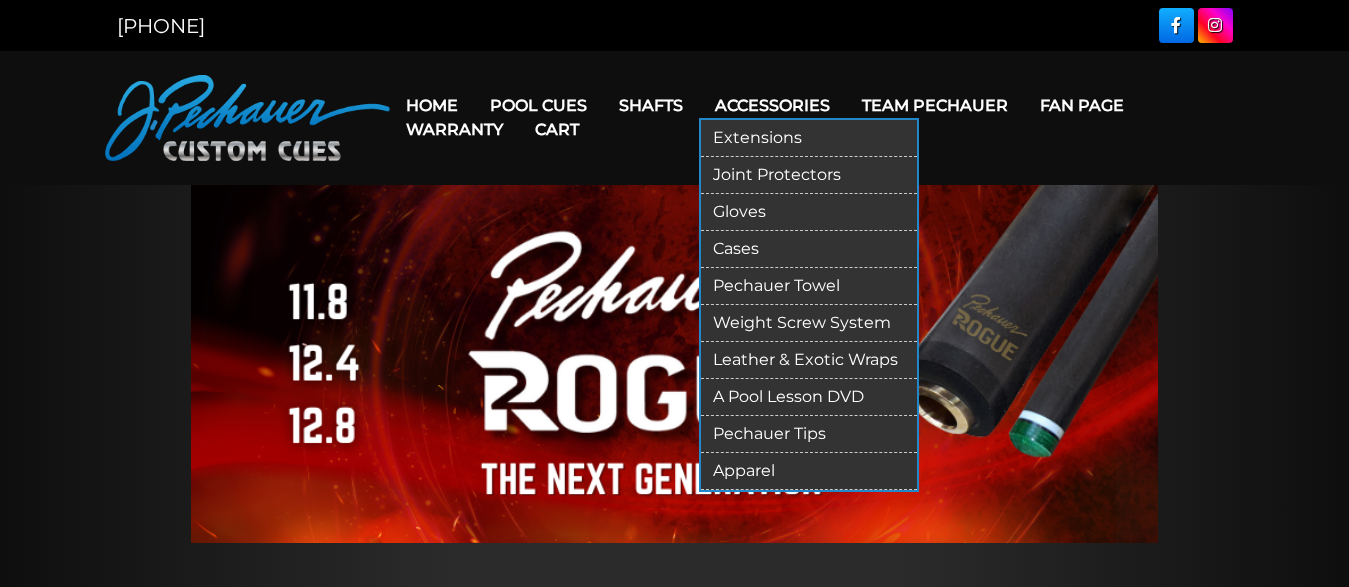 click on "Joint Protectors" at bounding box center [809, 175] 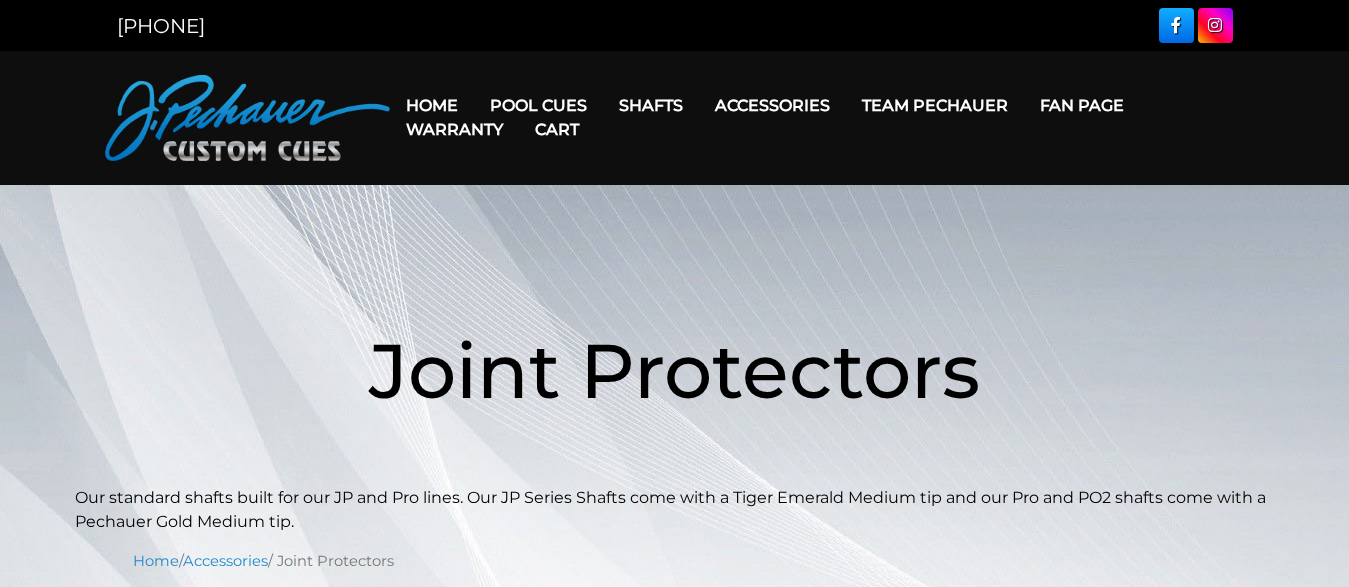 scroll, scrollTop: 0, scrollLeft: 0, axis: both 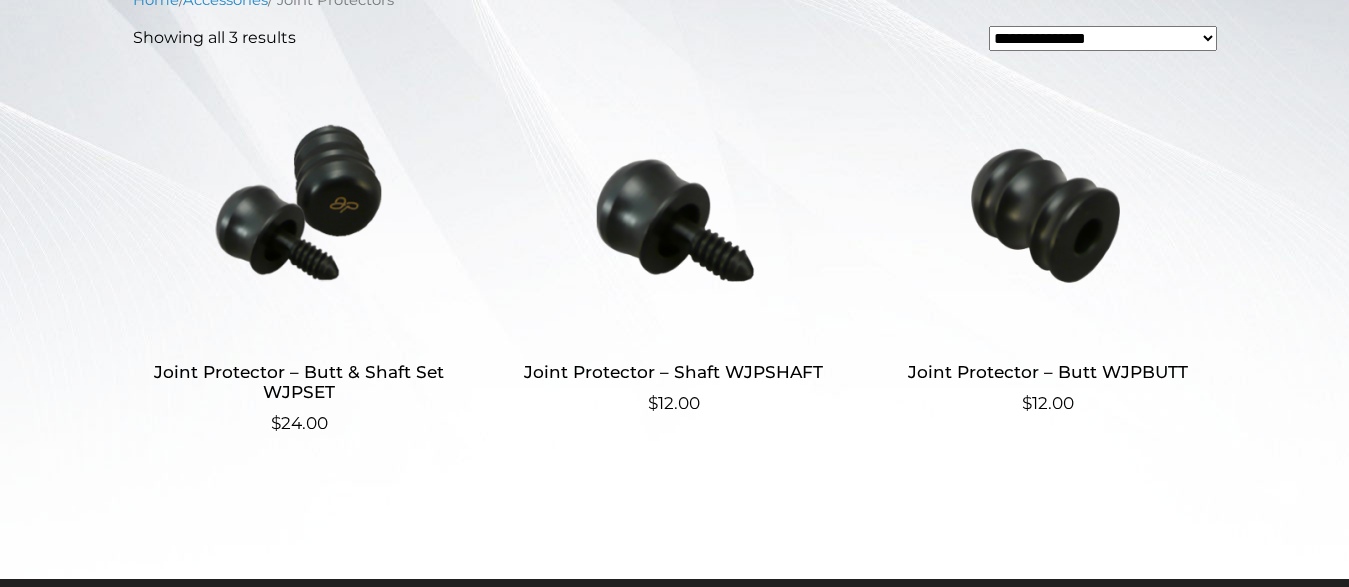 click on "Joint Protector – Butt & Shaft Set WJPSET" at bounding box center (299, 382) 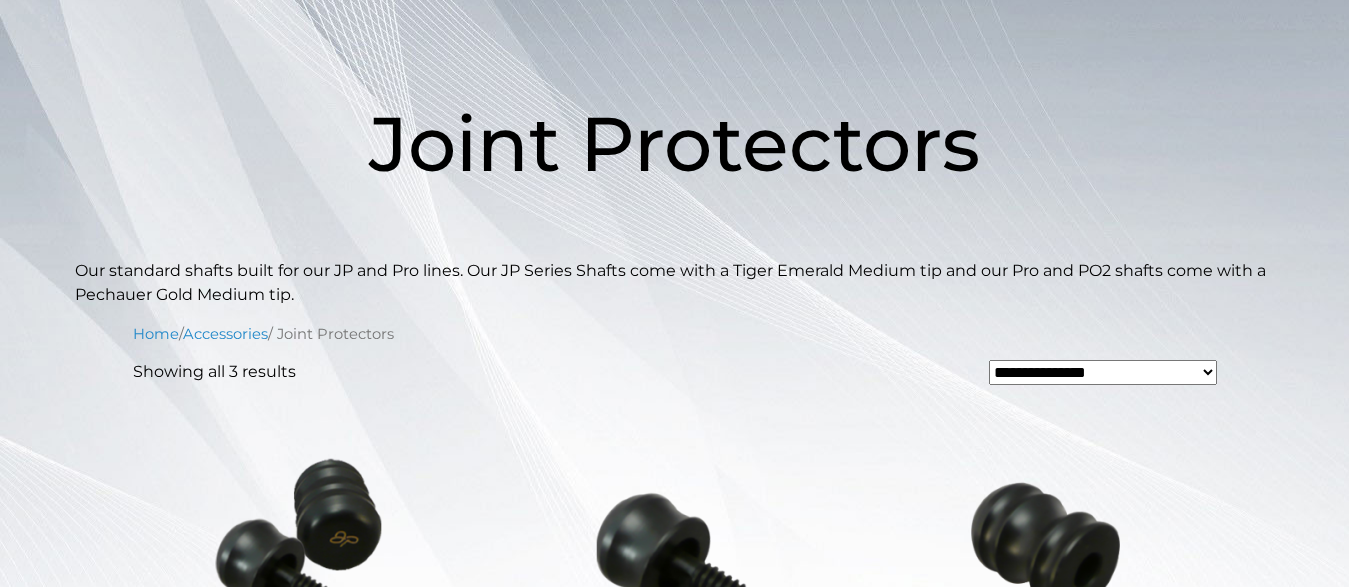 scroll, scrollTop: 51, scrollLeft: 0, axis: vertical 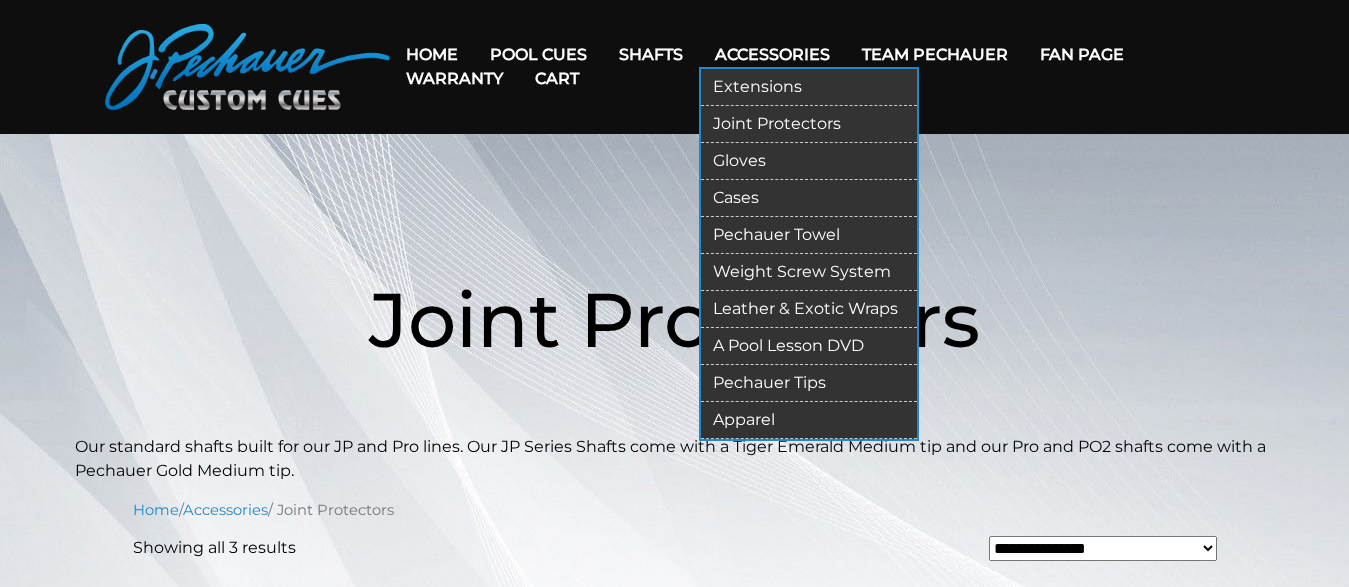 click on "Gloves" at bounding box center (809, 161) 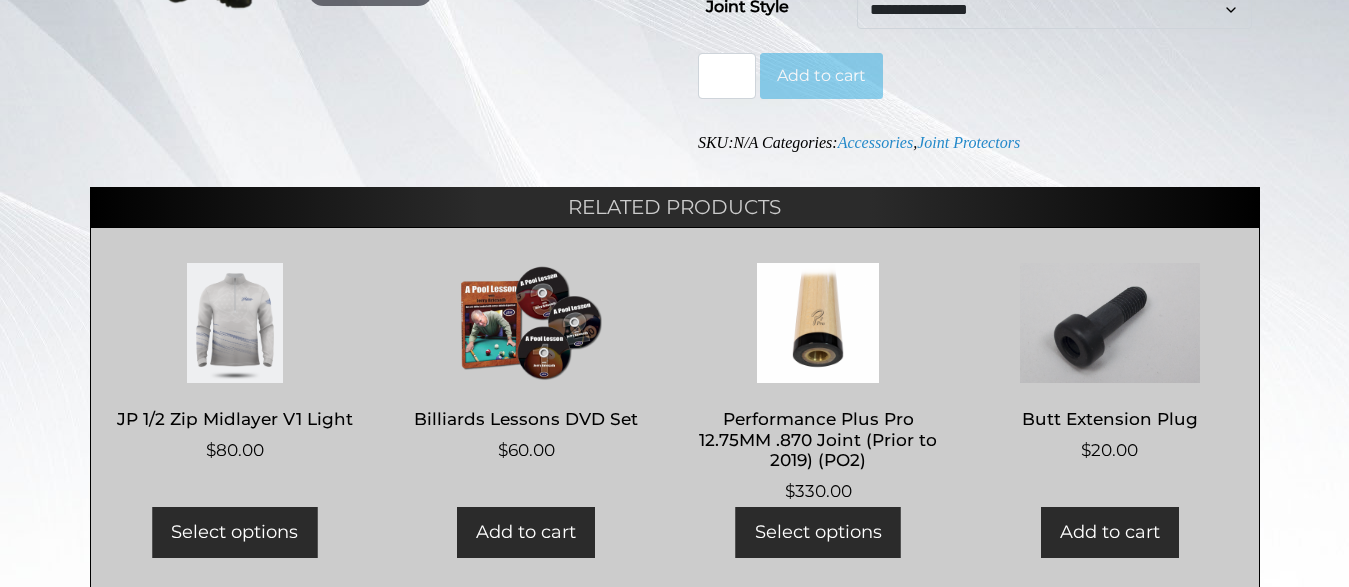 scroll, scrollTop: 0, scrollLeft: 0, axis: both 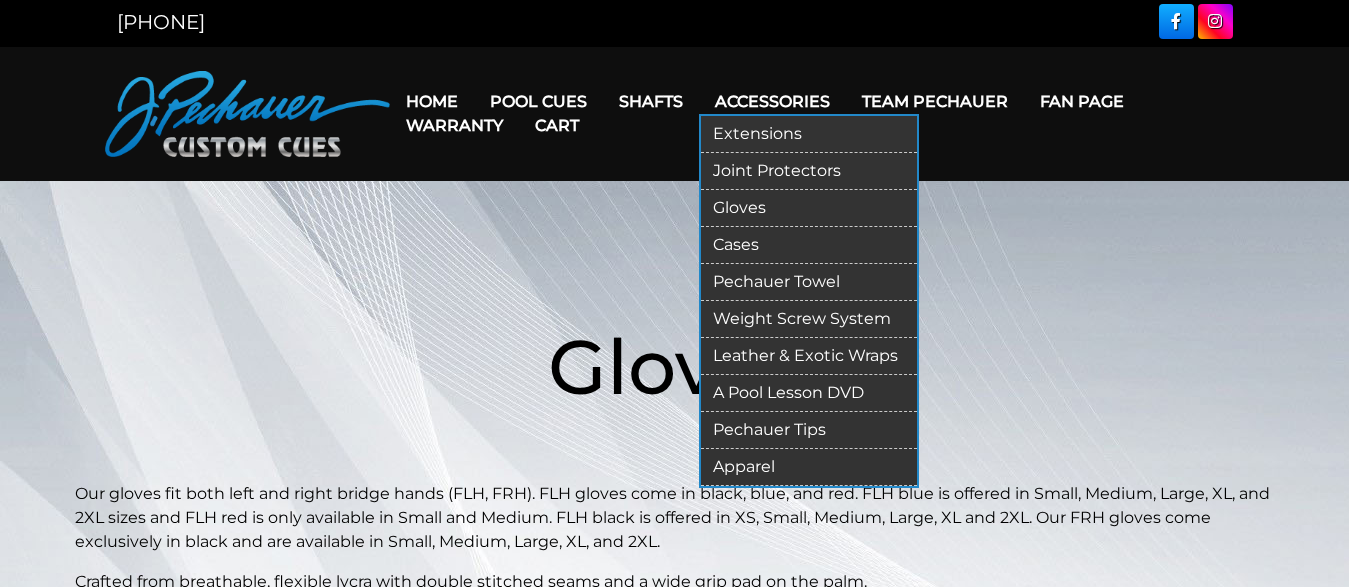 click on "Apparel" at bounding box center (809, 467) 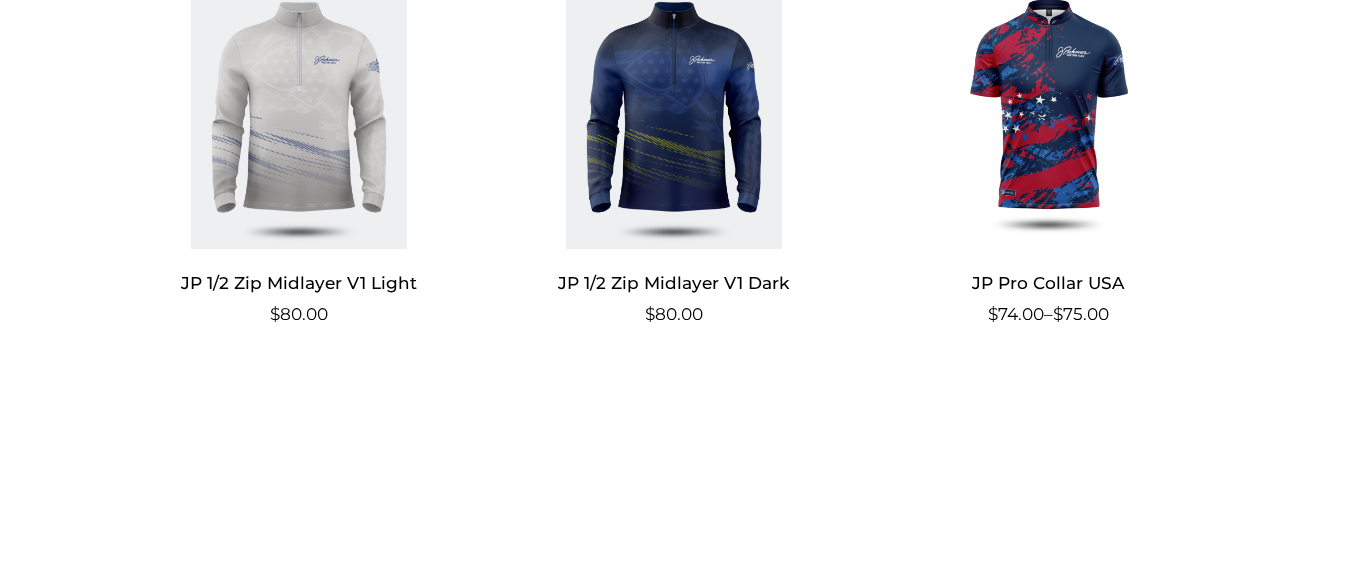 scroll, scrollTop: 0, scrollLeft: 0, axis: both 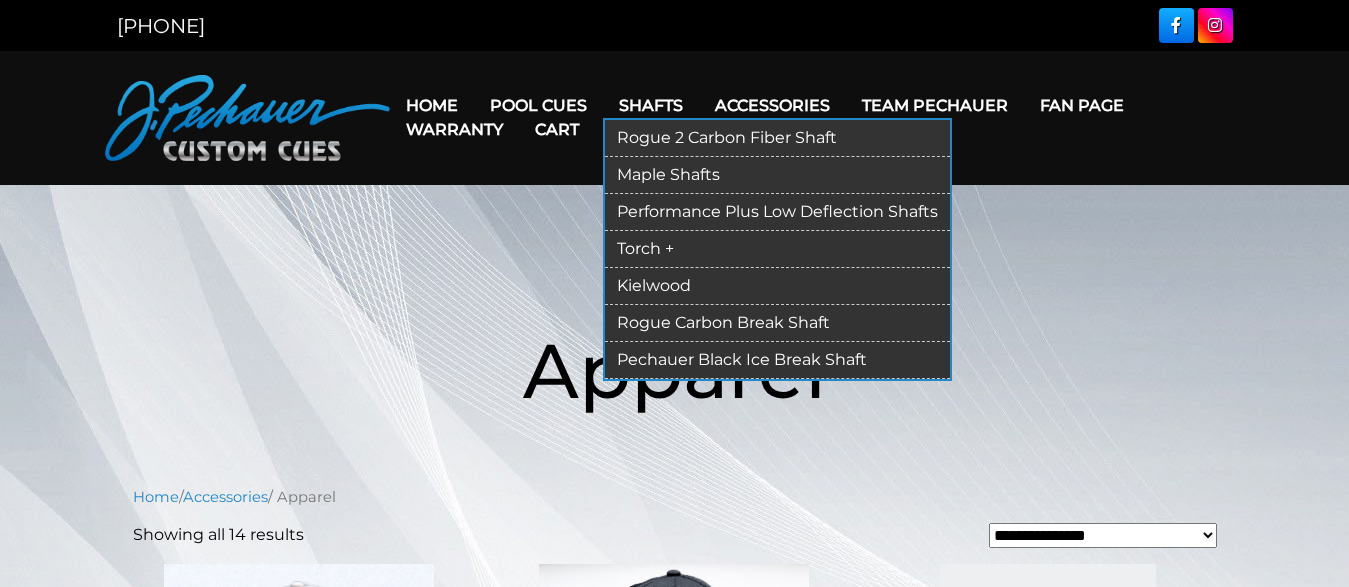 click on "Torch +" at bounding box center [777, 249] 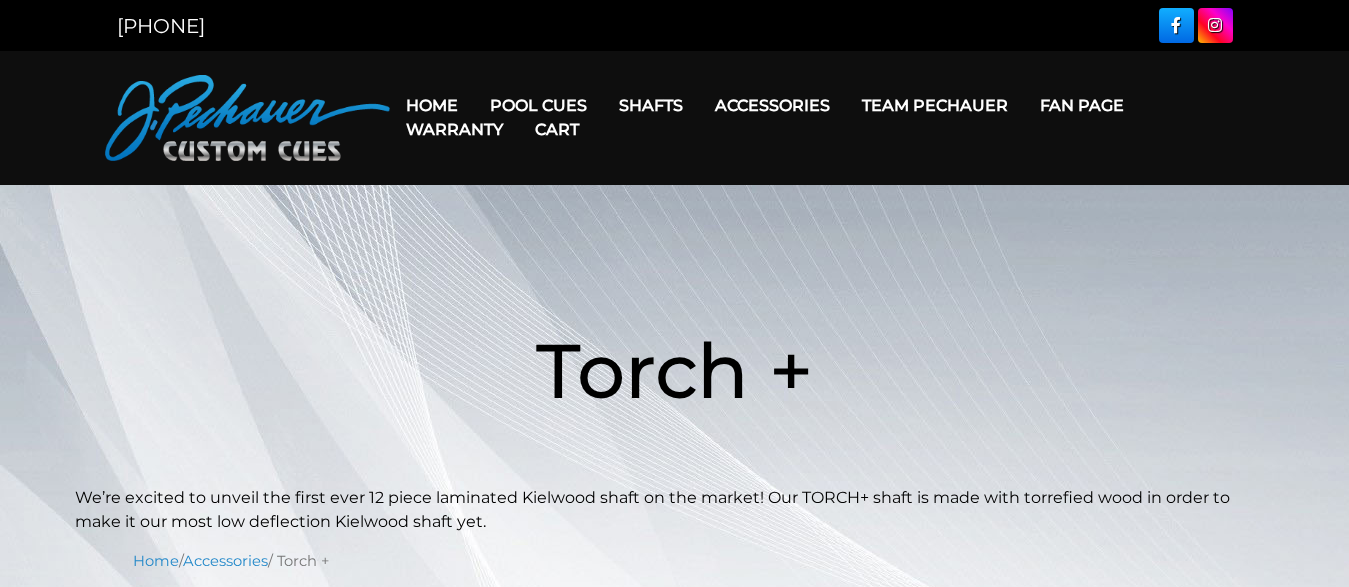 scroll, scrollTop: 0, scrollLeft: 0, axis: both 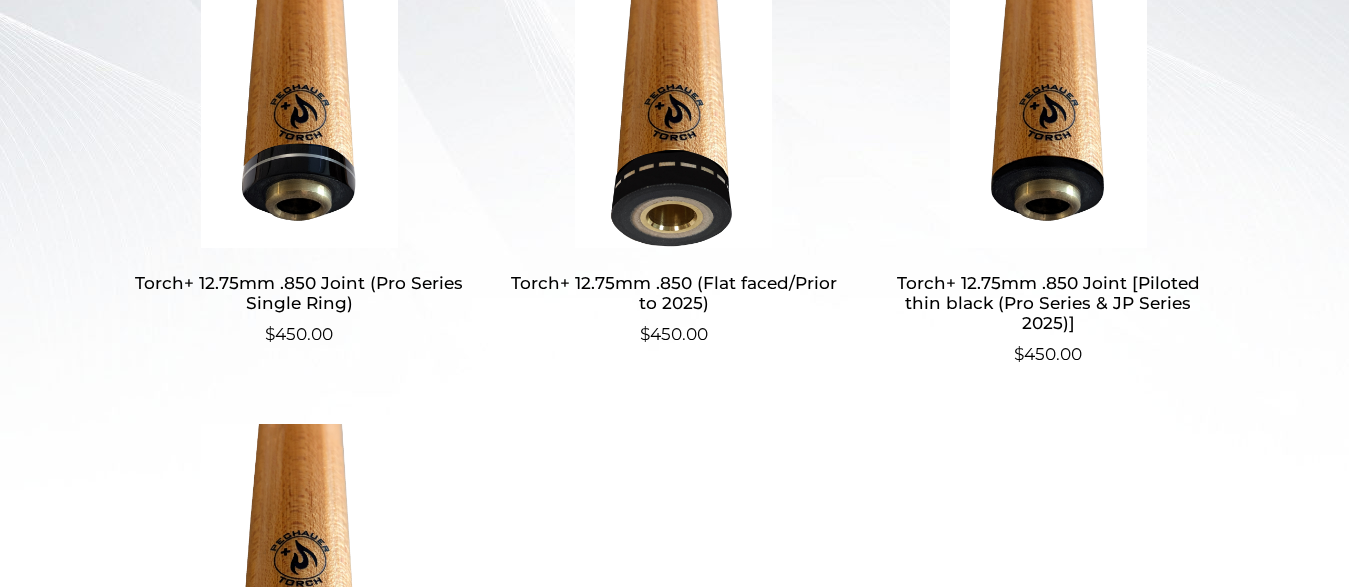click at bounding box center (1048, 113) 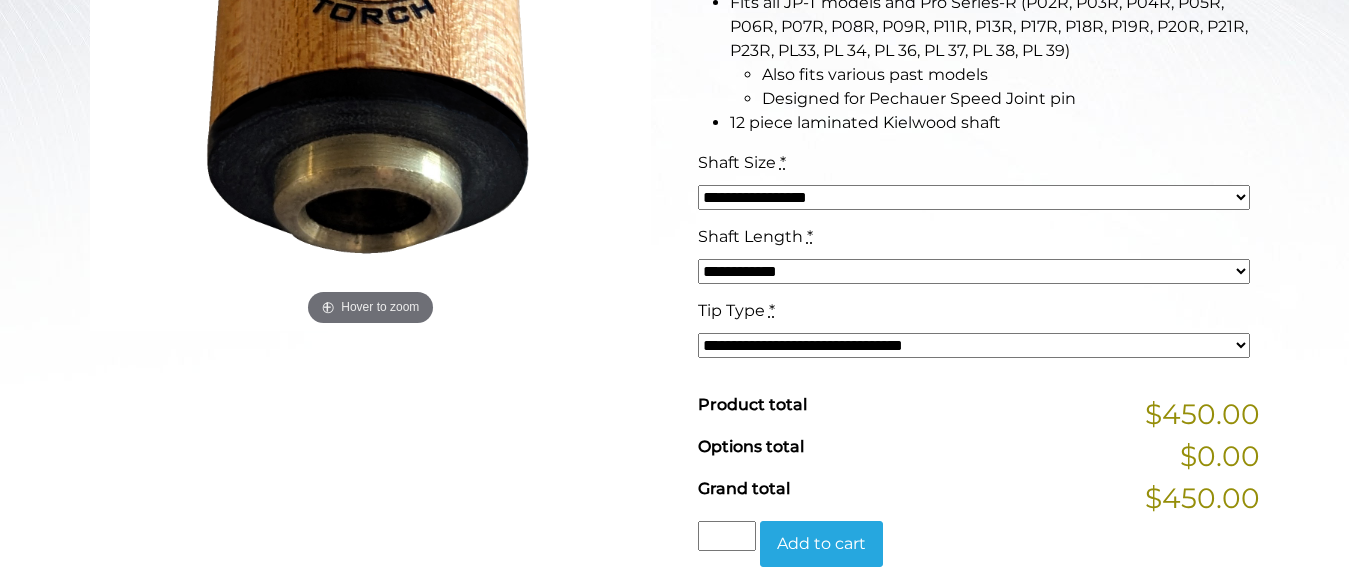 scroll, scrollTop: 719, scrollLeft: 0, axis: vertical 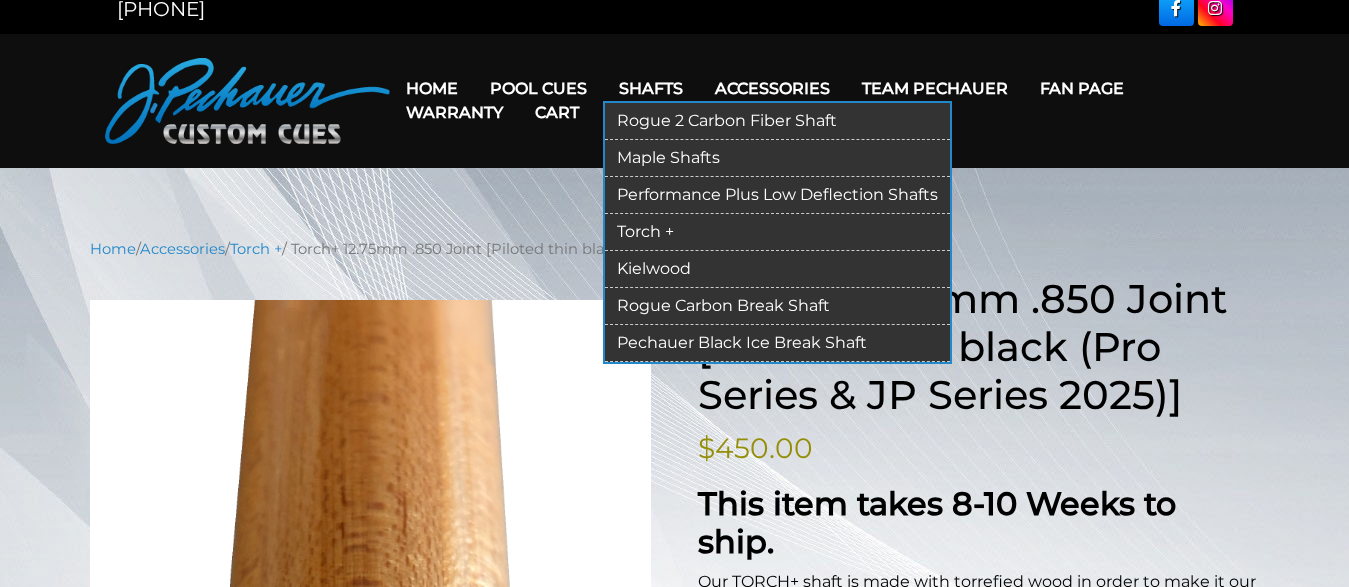 click on "Rogue 2 Carbon Fiber Shaft" at bounding box center (777, 122) 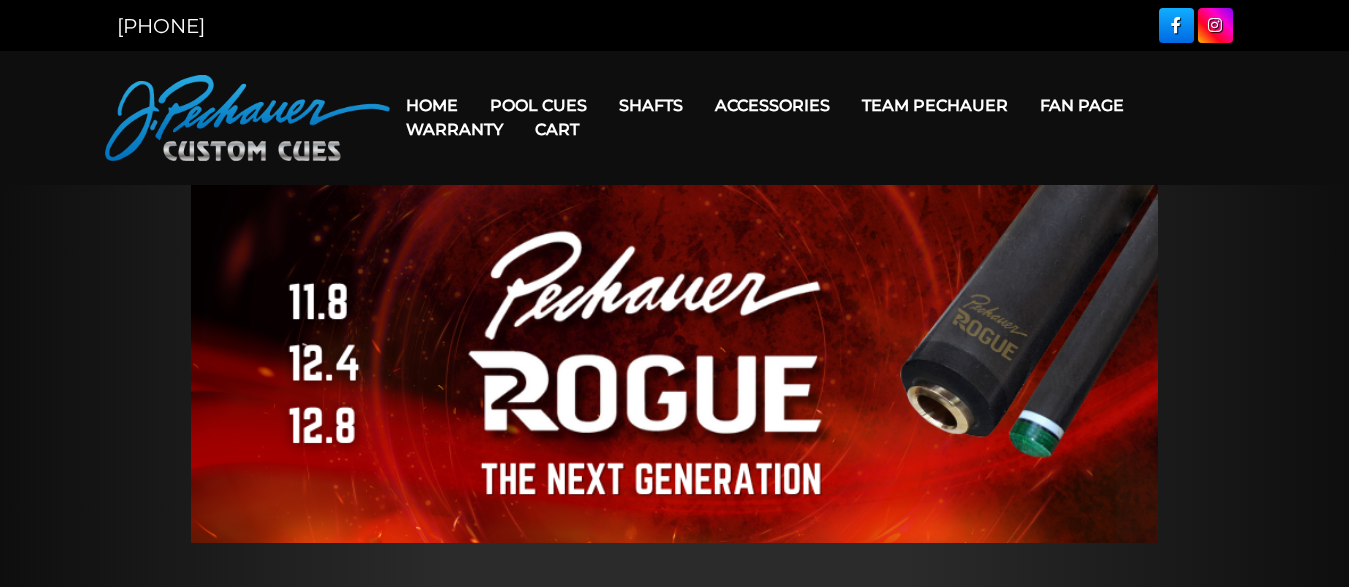 scroll, scrollTop: 0, scrollLeft: 0, axis: both 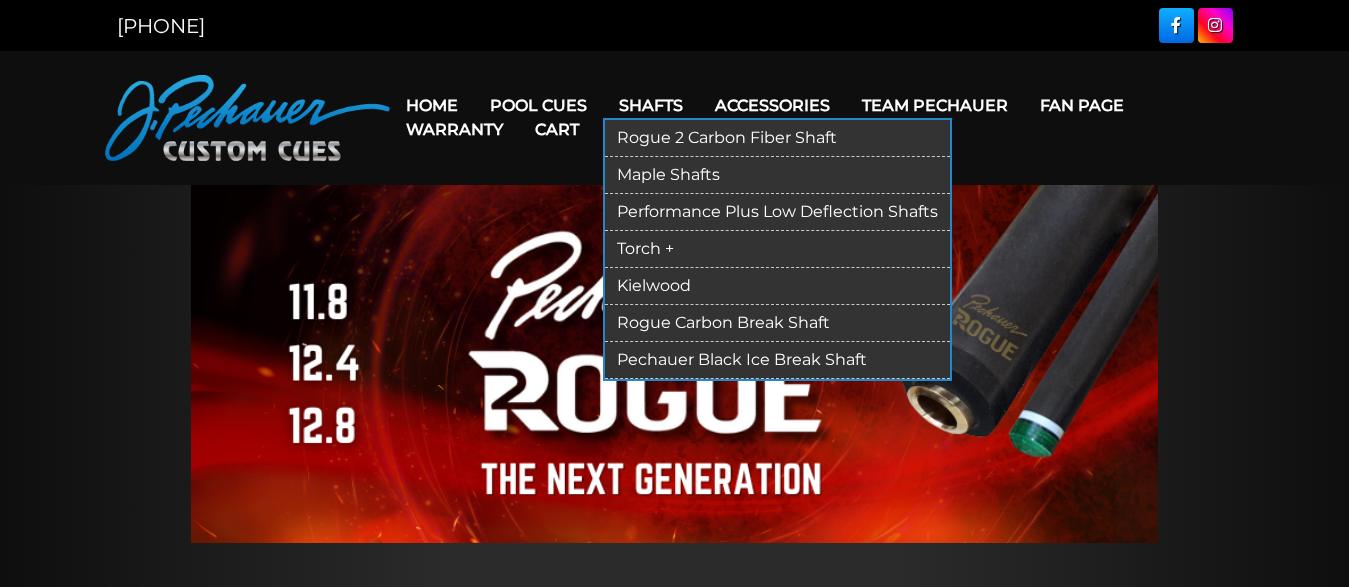click on "Maple Shafts" at bounding box center [777, 175] 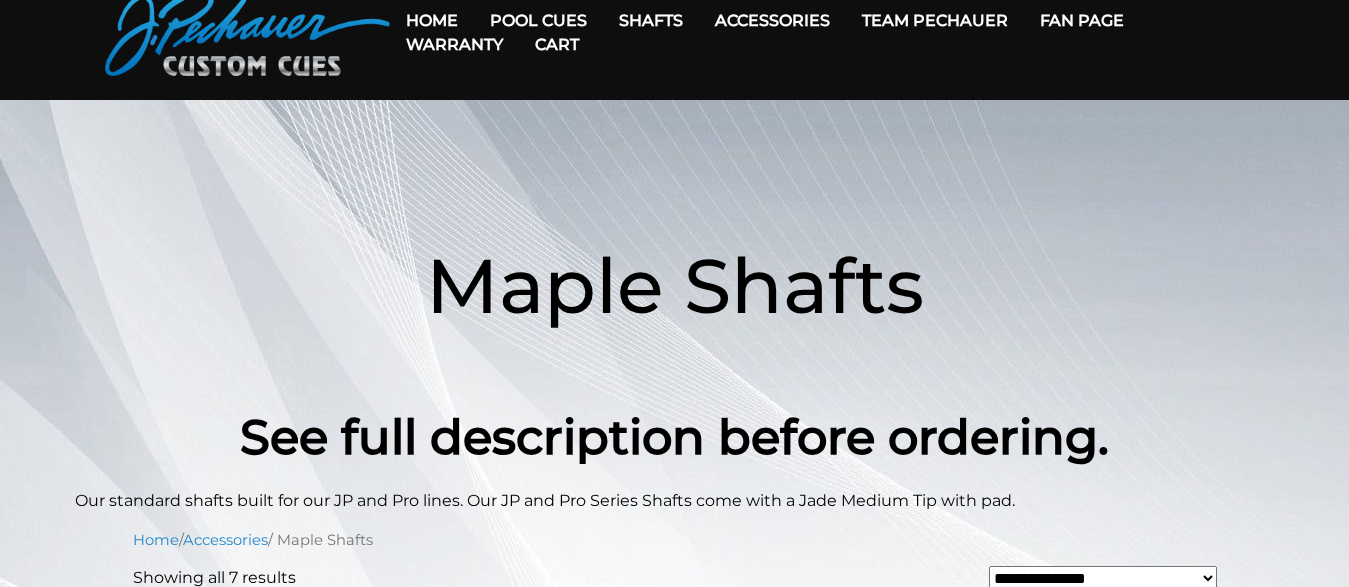scroll, scrollTop: 0, scrollLeft: 0, axis: both 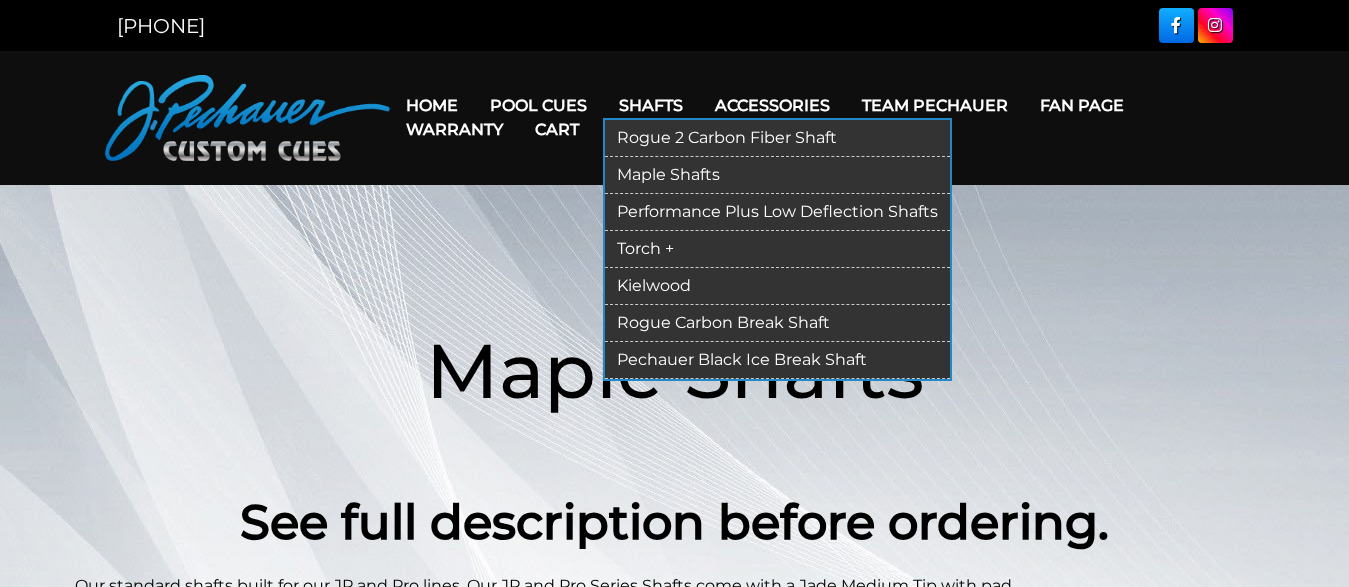 click on "Performance Plus Low Deflection Shafts" at bounding box center (777, 212) 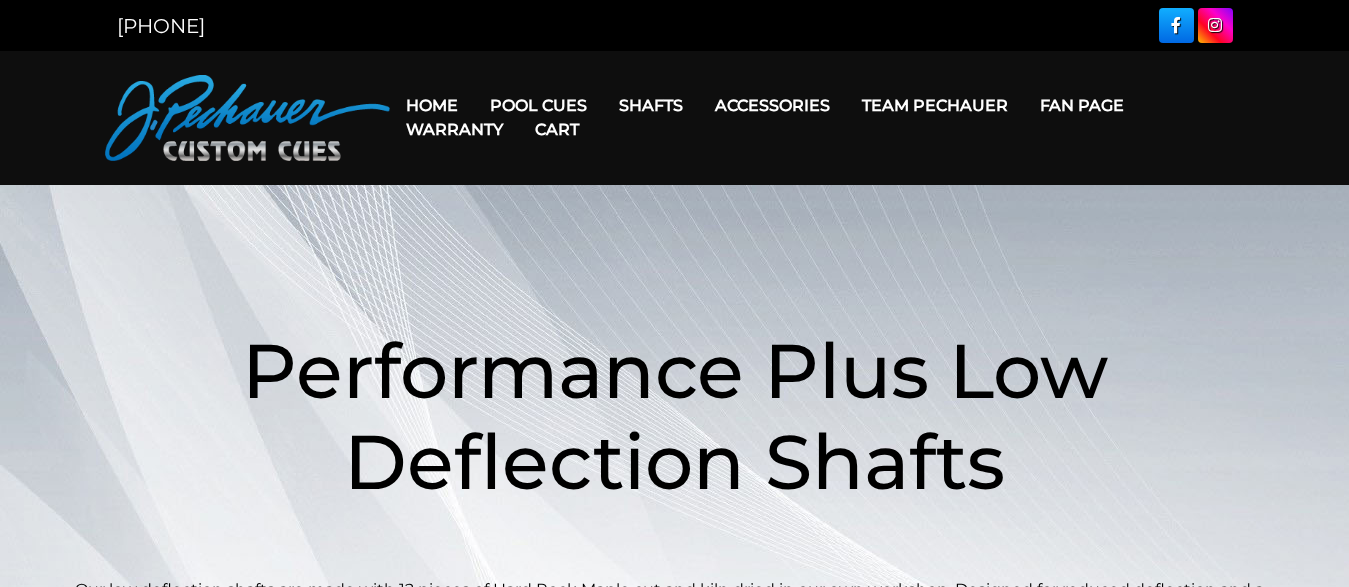 scroll, scrollTop: 0, scrollLeft: 0, axis: both 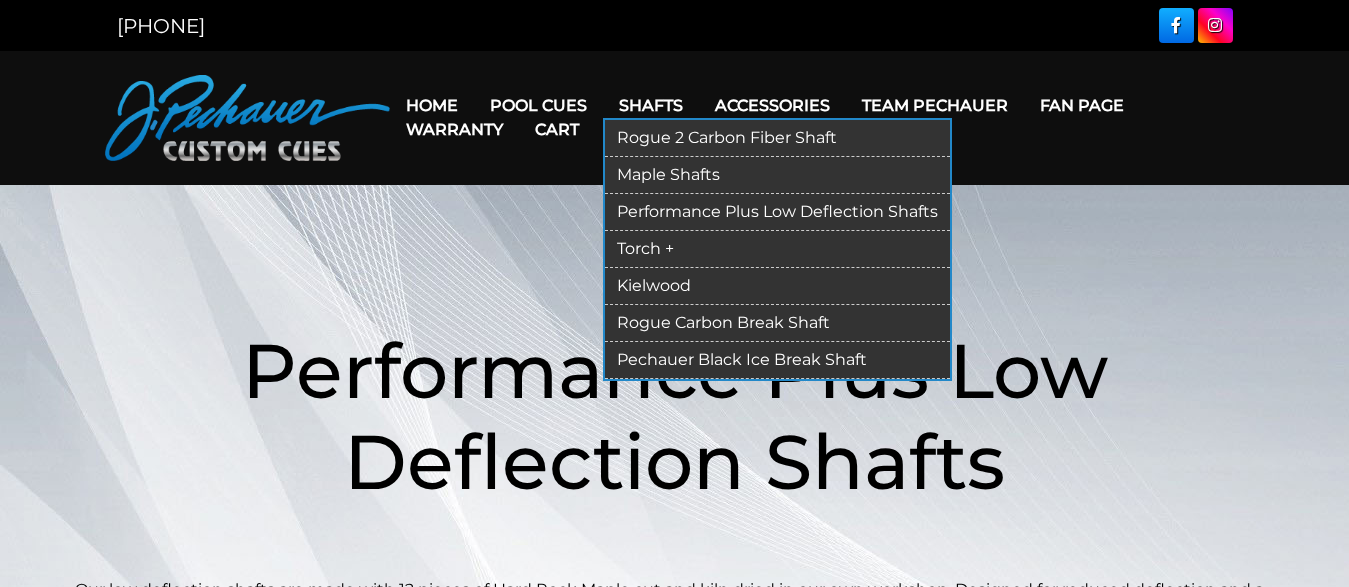 click on "Kielwood" at bounding box center (777, 286) 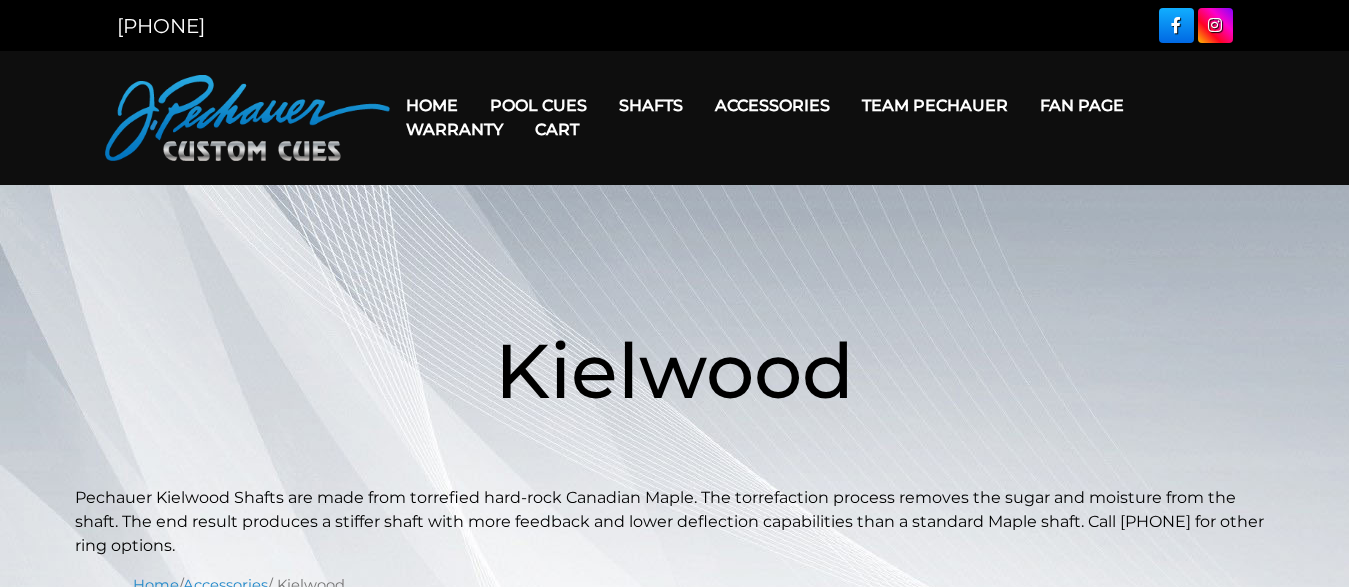 scroll, scrollTop: 0, scrollLeft: 0, axis: both 